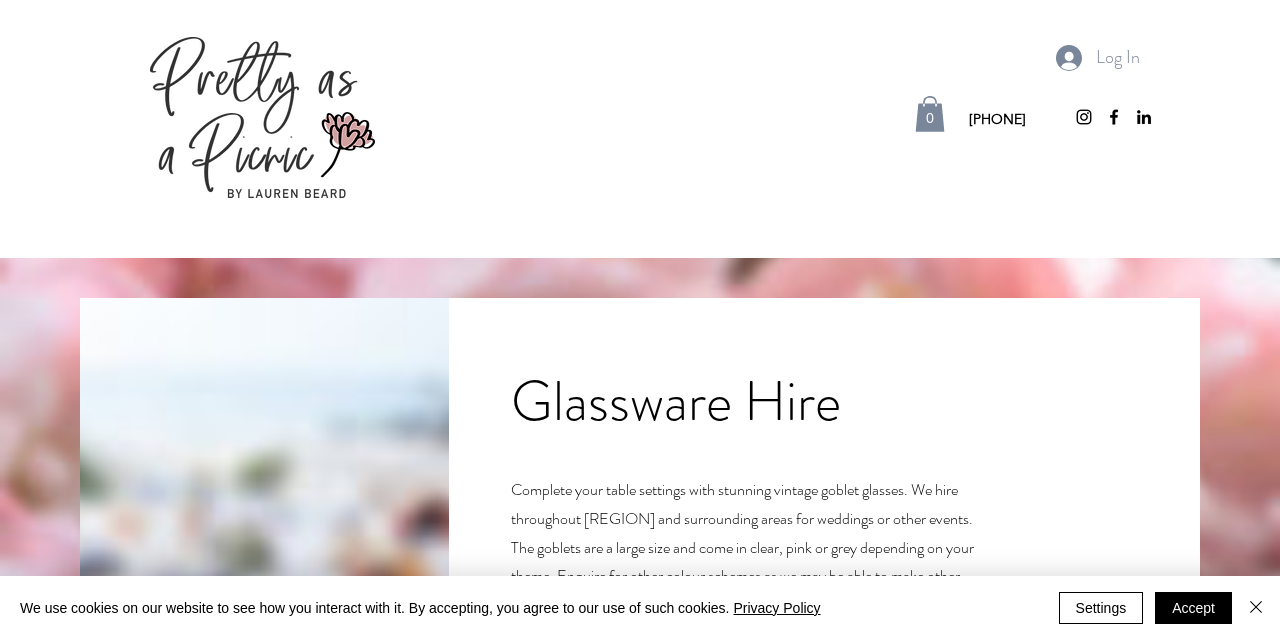 scroll, scrollTop: 0, scrollLeft: 0, axis: both 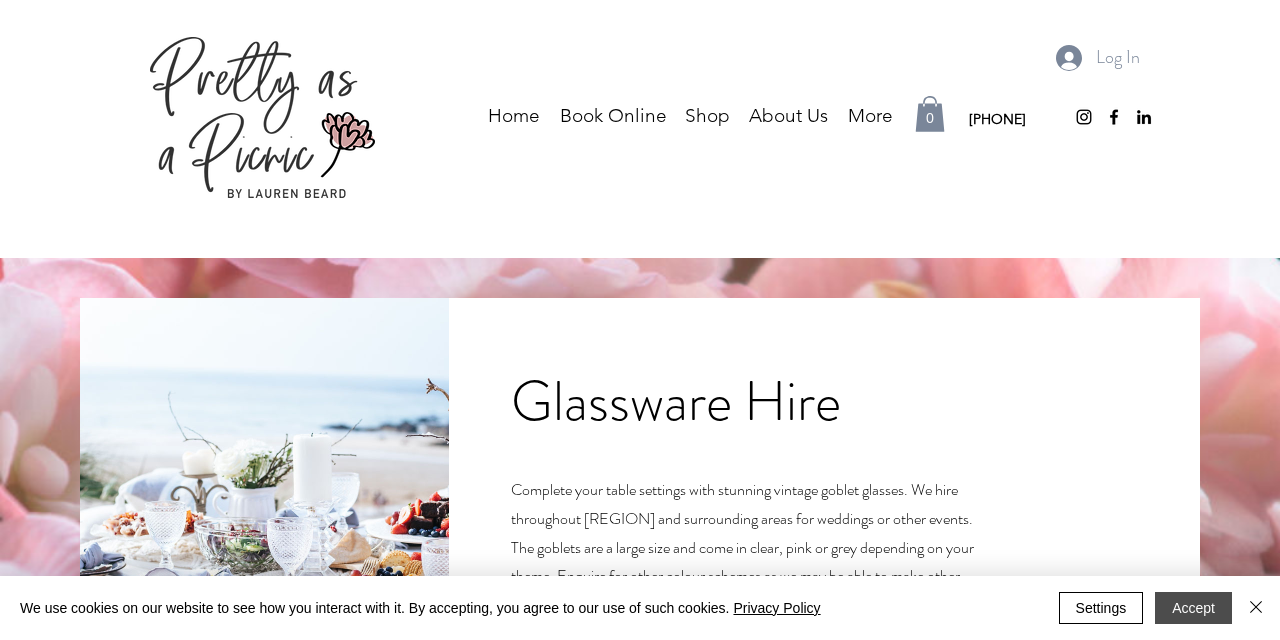 click on "Accept" at bounding box center (1193, 608) 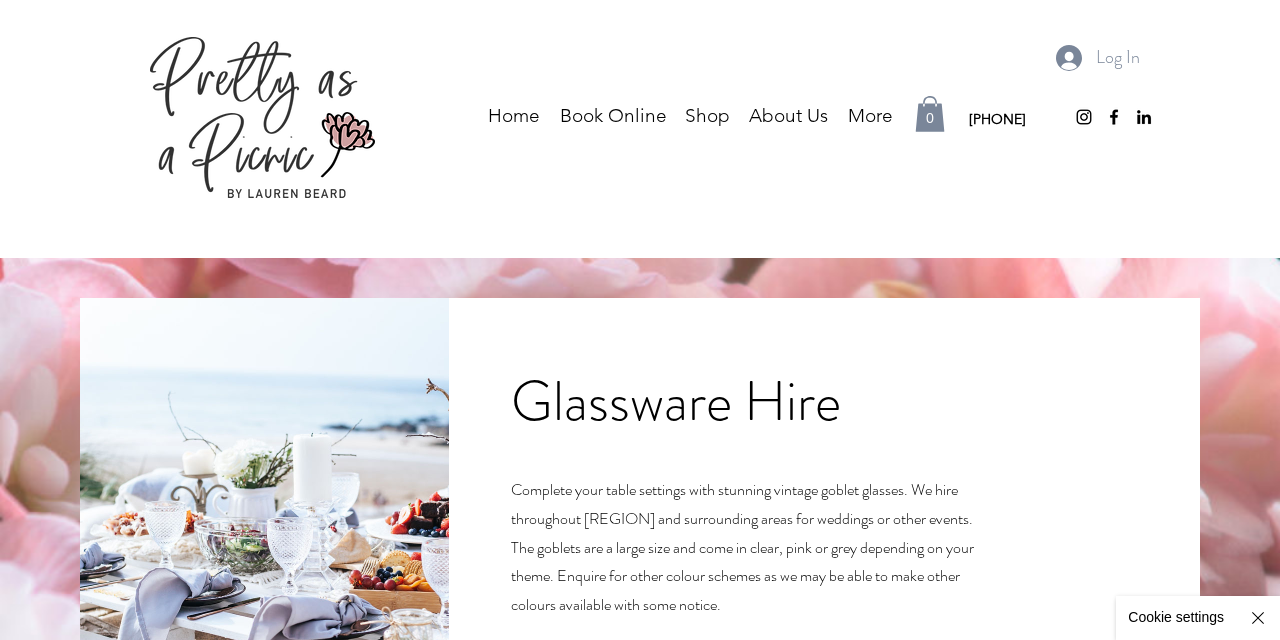 scroll, scrollTop: 10, scrollLeft: 0, axis: vertical 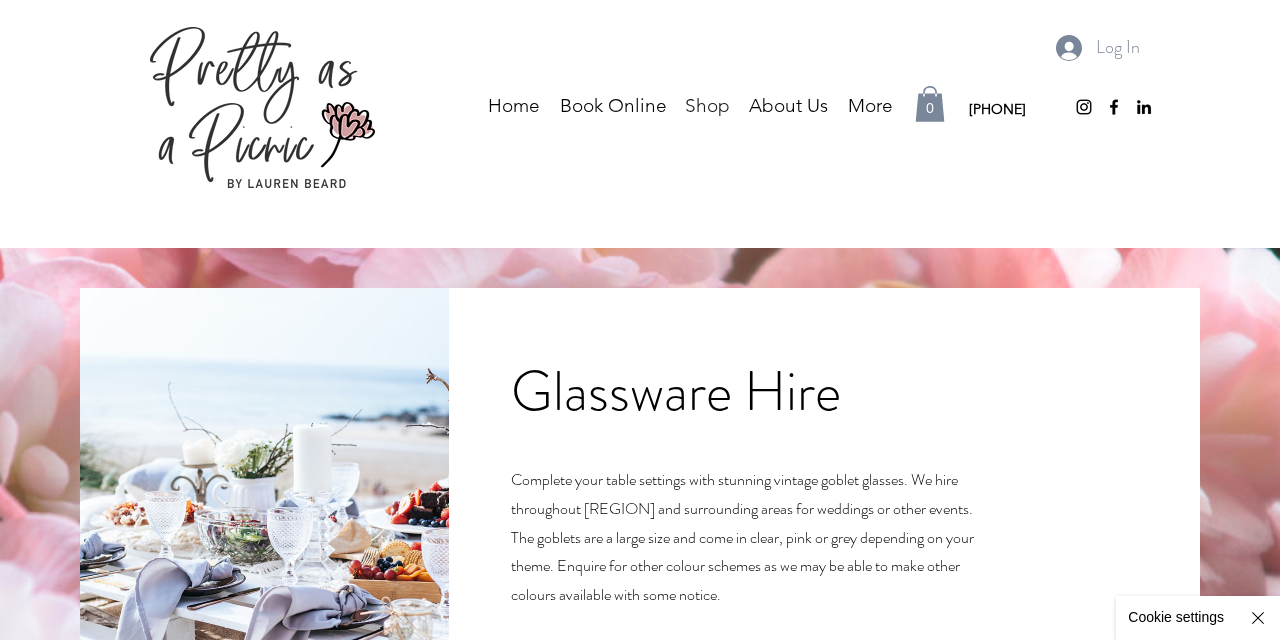click on "Shop" at bounding box center (707, 106) 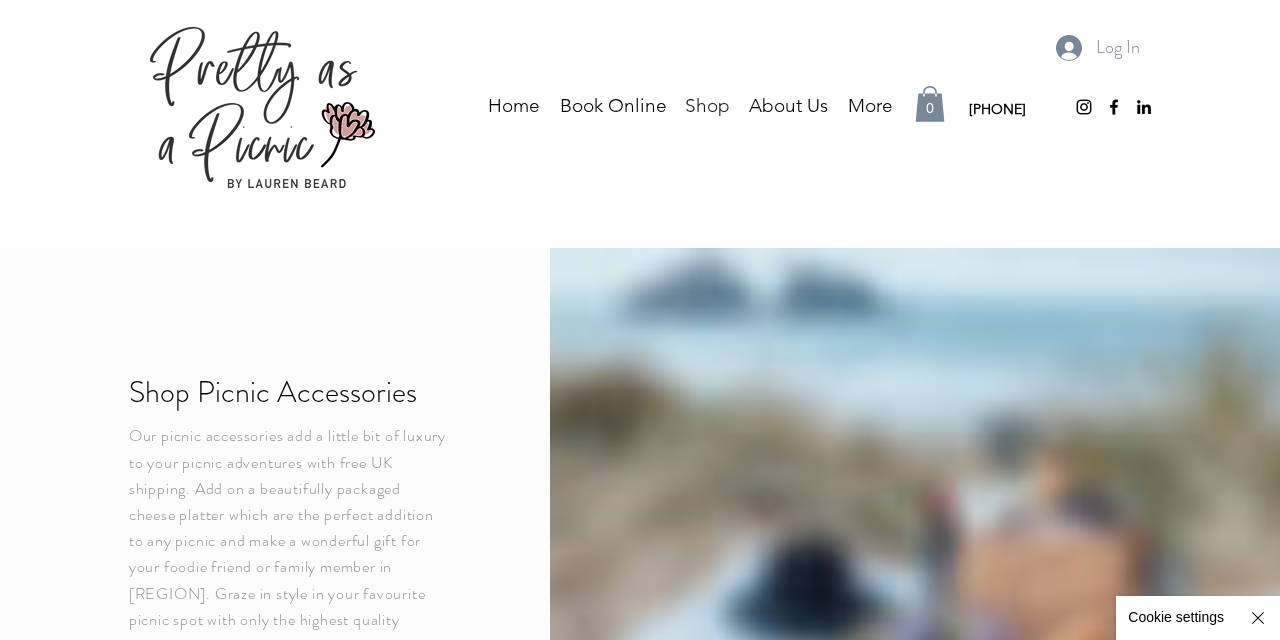 scroll, scrollTop: 0, scrollLeft: 0, axis: both 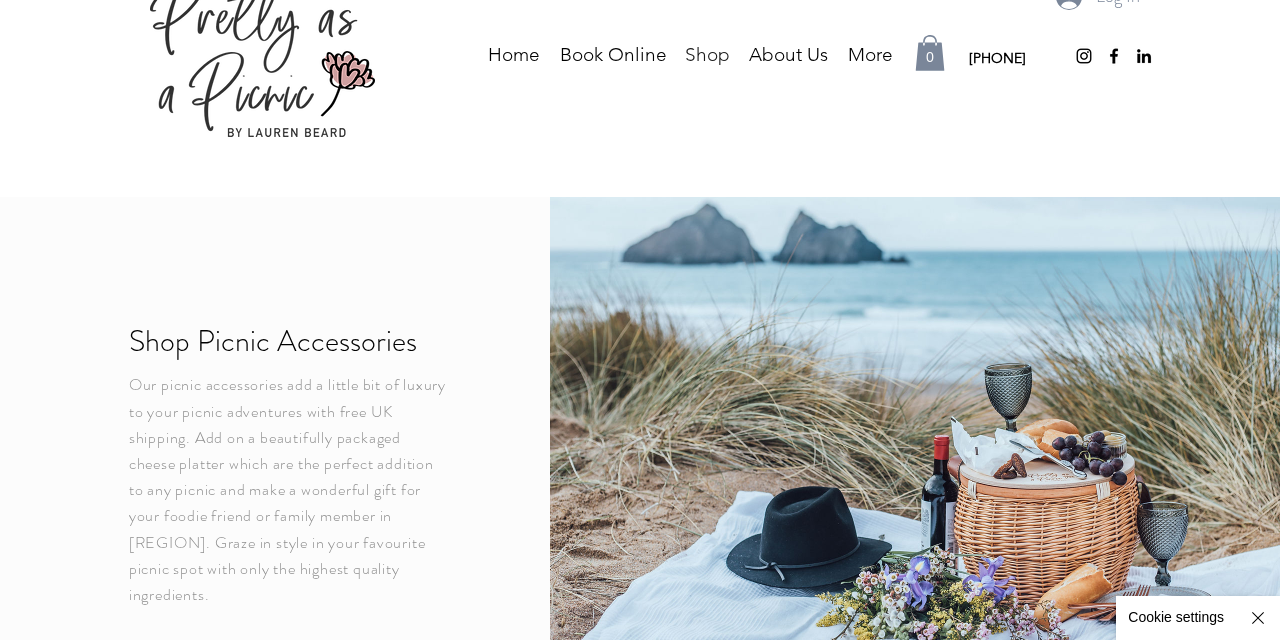 click on "Shop" at bounding box center (707, 55) 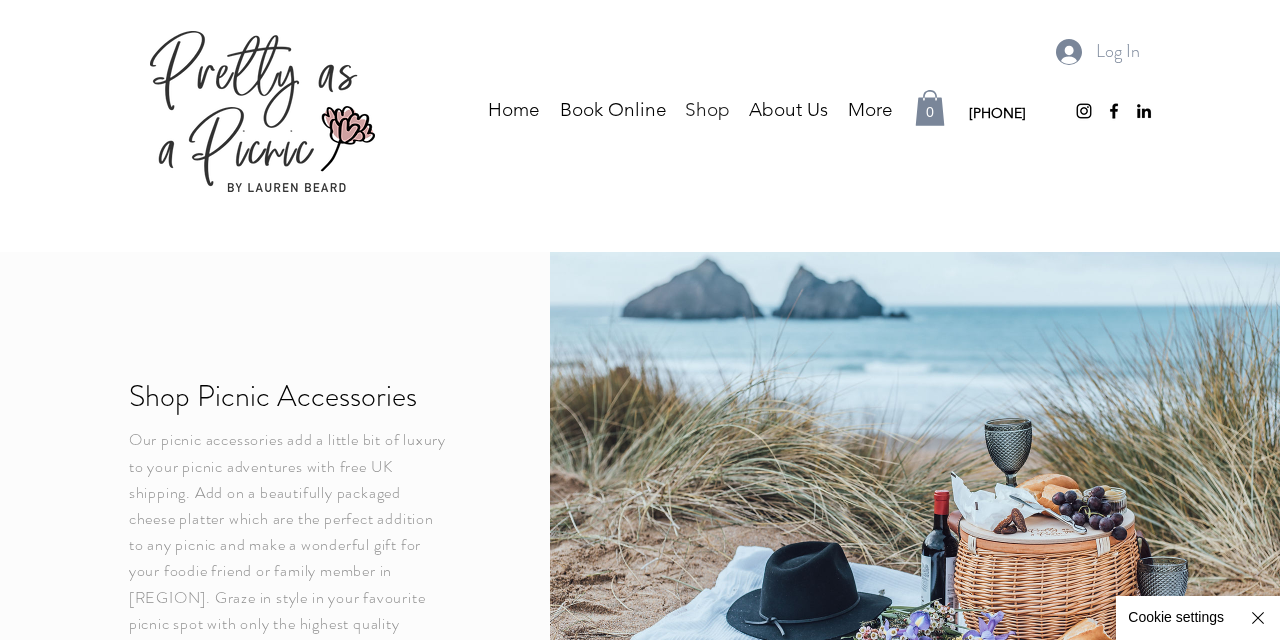 scroll, scrollTop: 0, scrollLeft: 0, axis: both 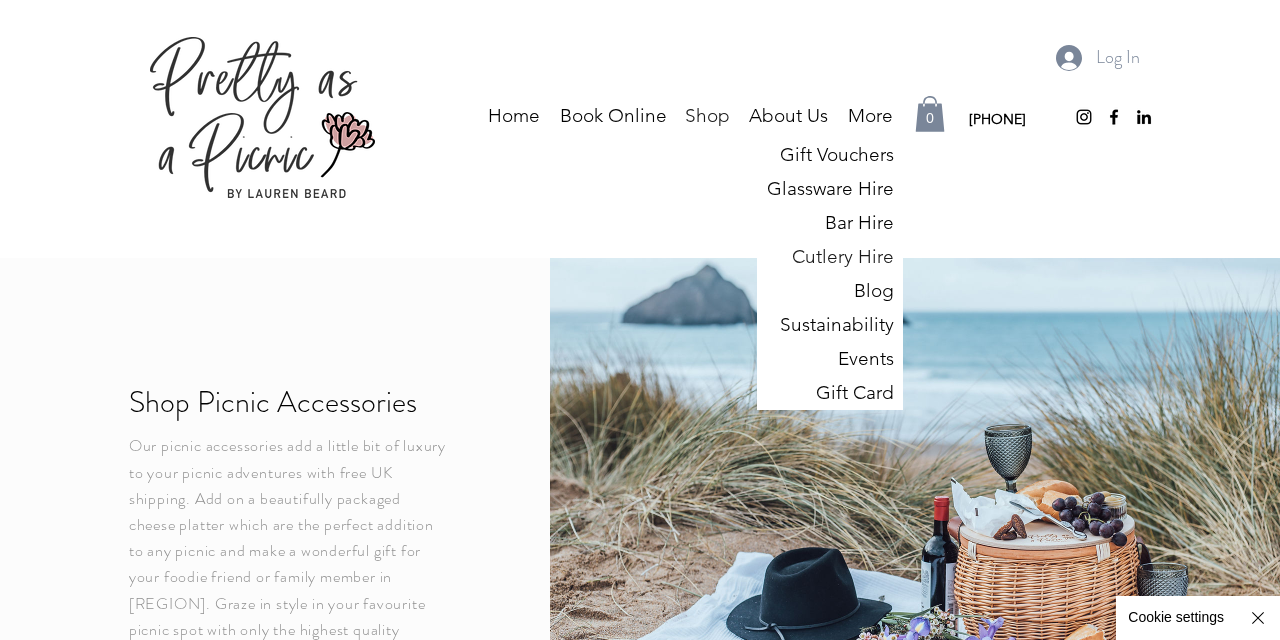 click on "Cutlery Hire" at bounding box center [842, 257] 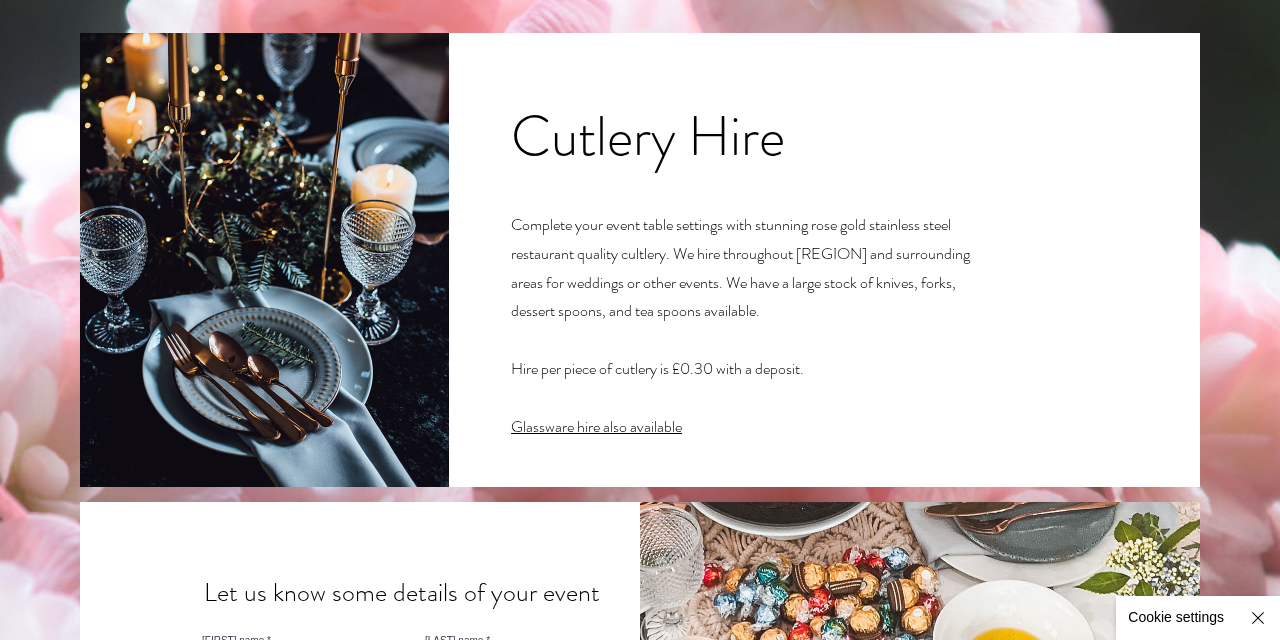 scroll, scrollTop: 261, scrollLeft: 0, axis: vertical 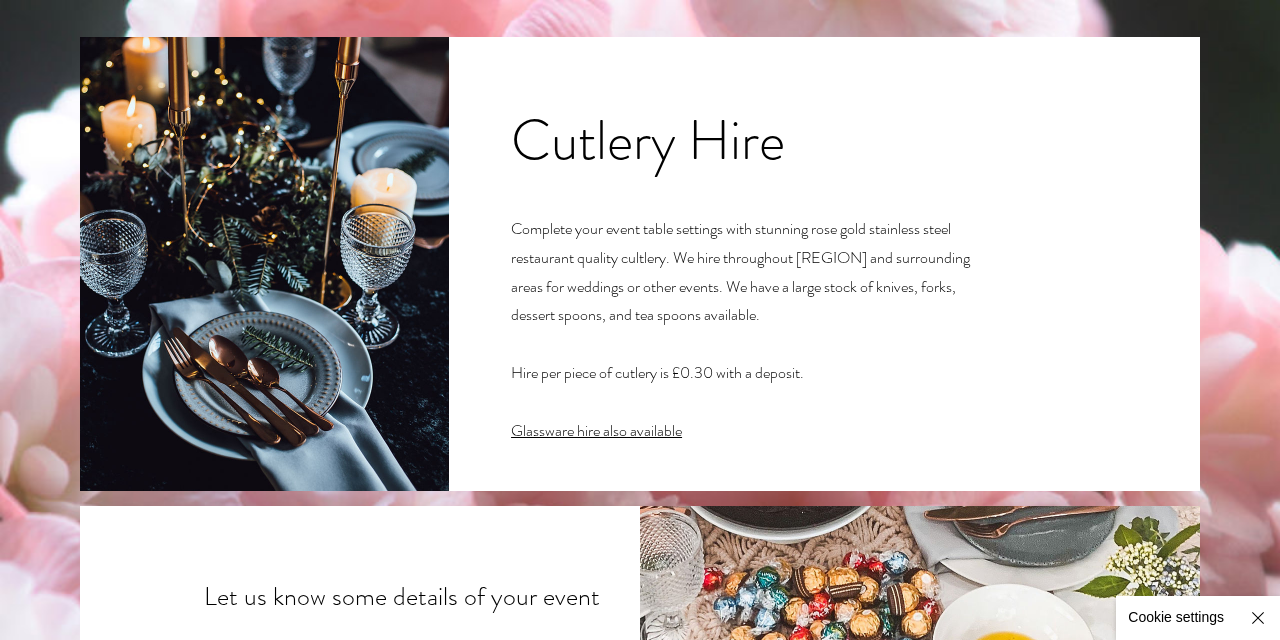 click on "Glassware hire also available" at bounding box center [596, 430] 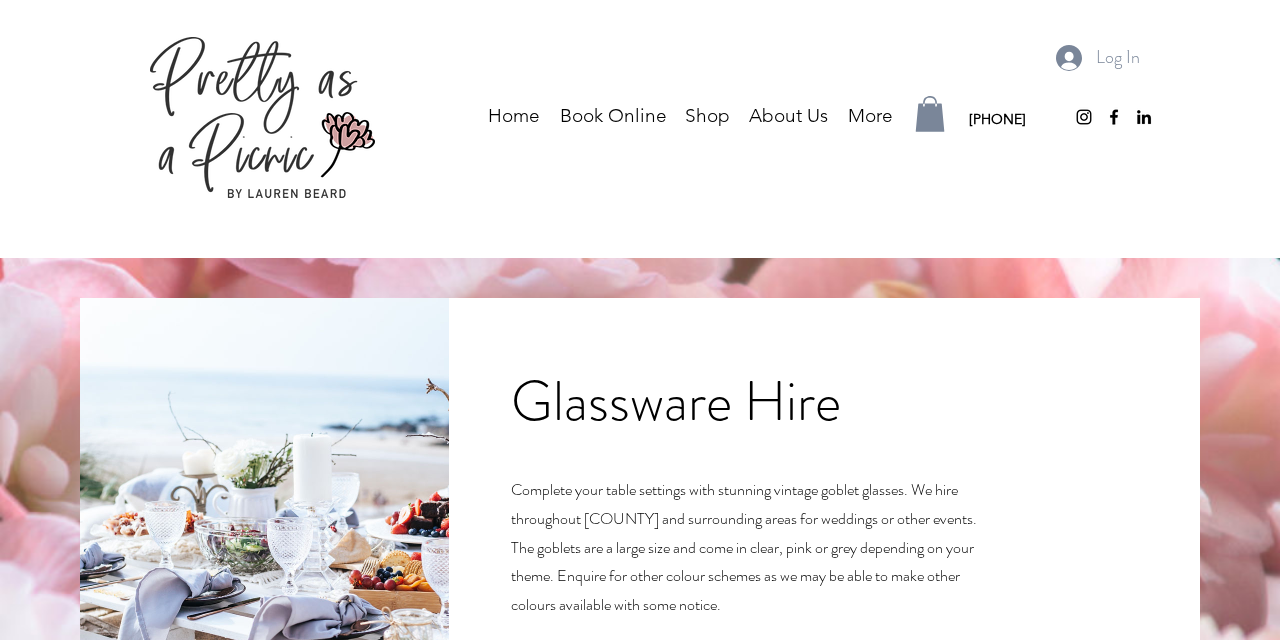 scroll, scrollTop: 0, scrollLeft: 0, axis: both 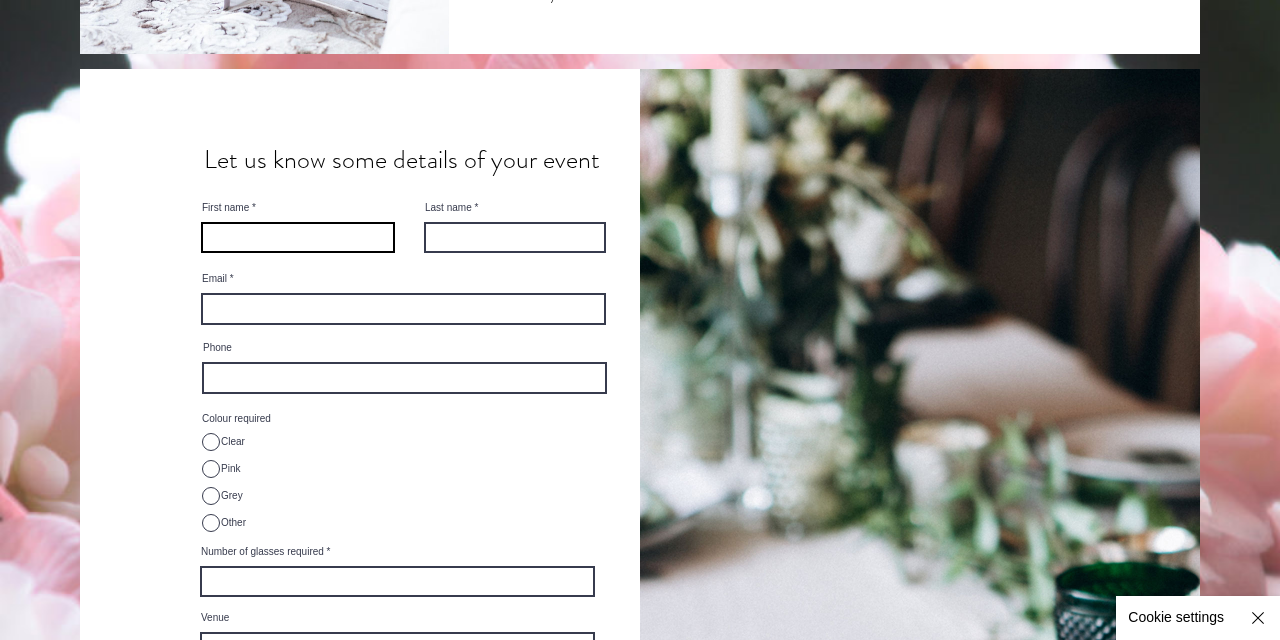 click on "First name" at bounding box center [298, 237] 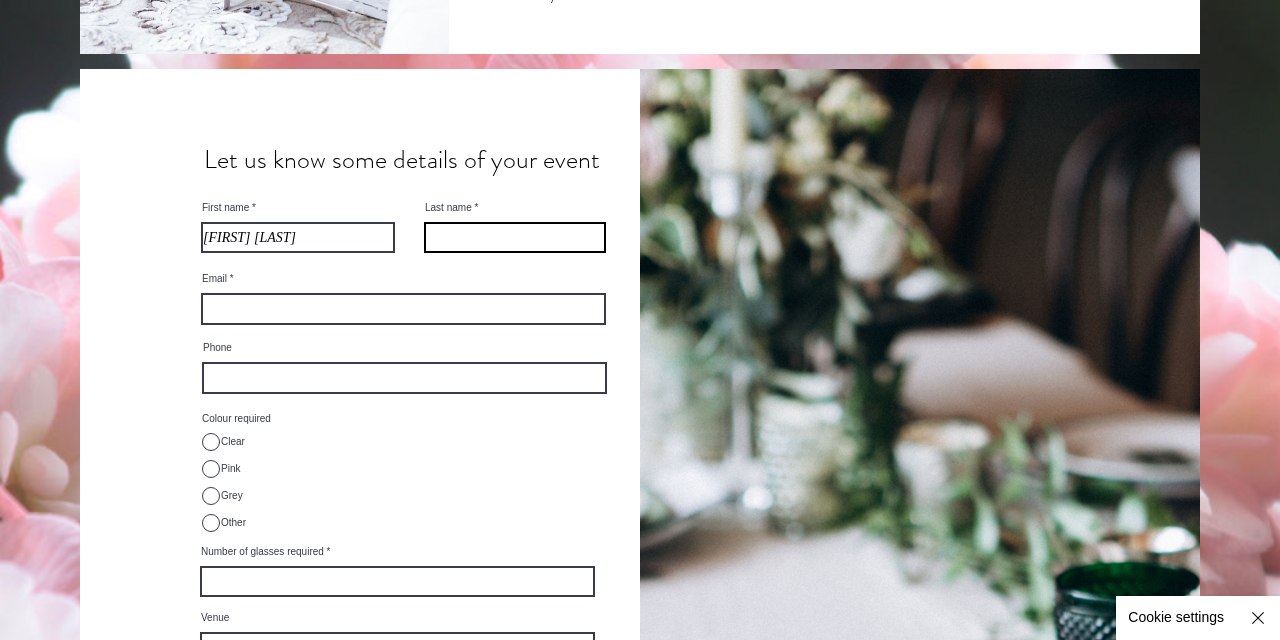 type on "[LAST]" 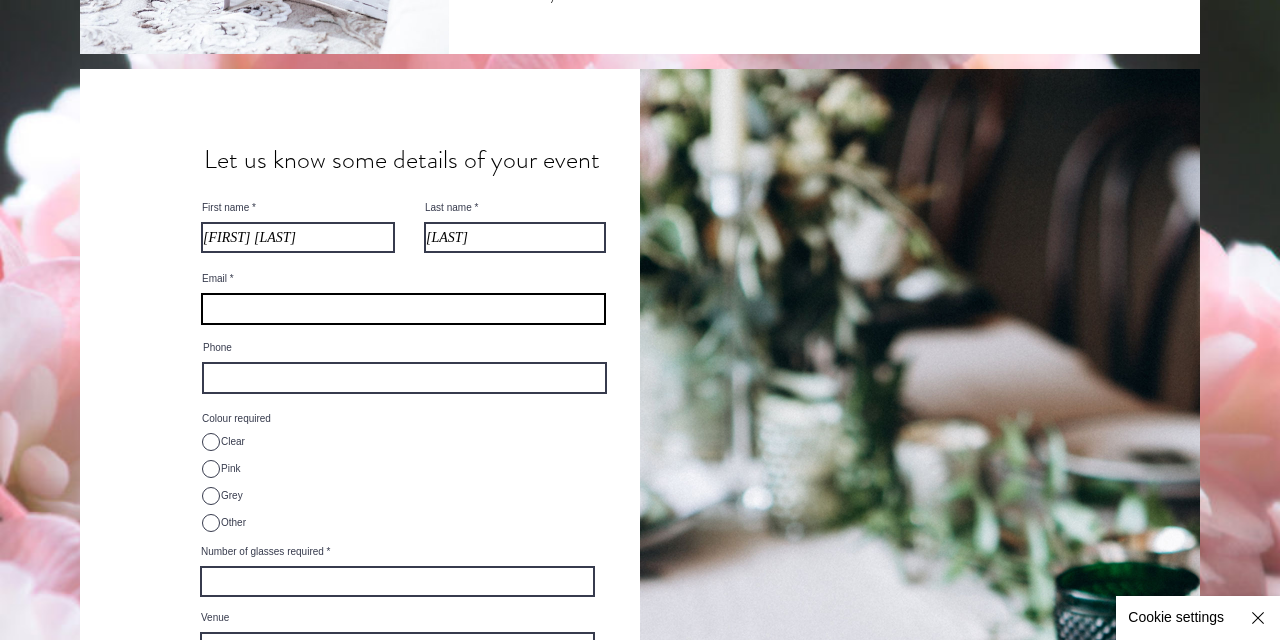 type on "[EMAIL]" 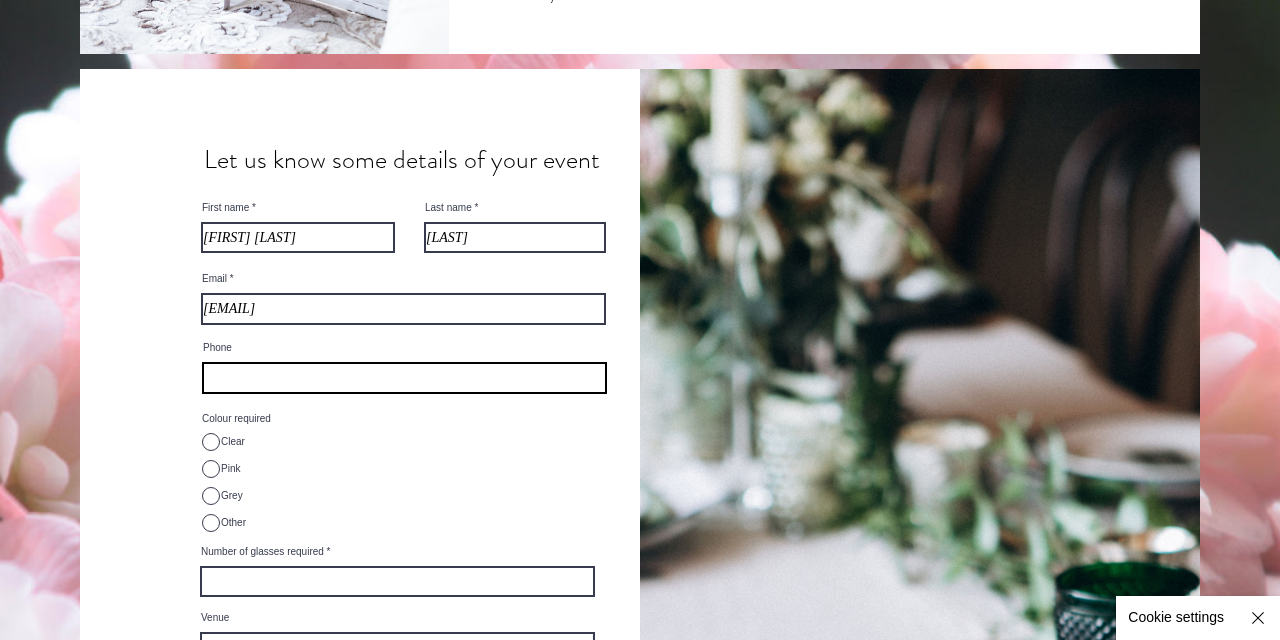 type on "[PHONE]" 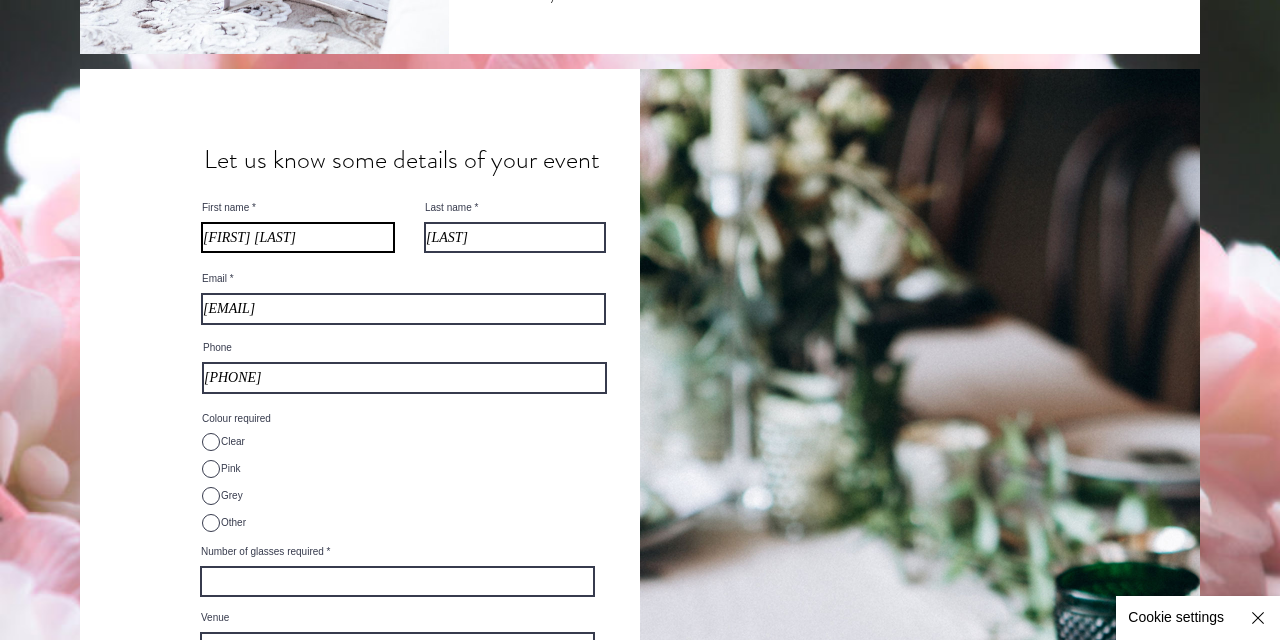 click on "[FIRST] [LAST]" at bounding box center (298, 237) 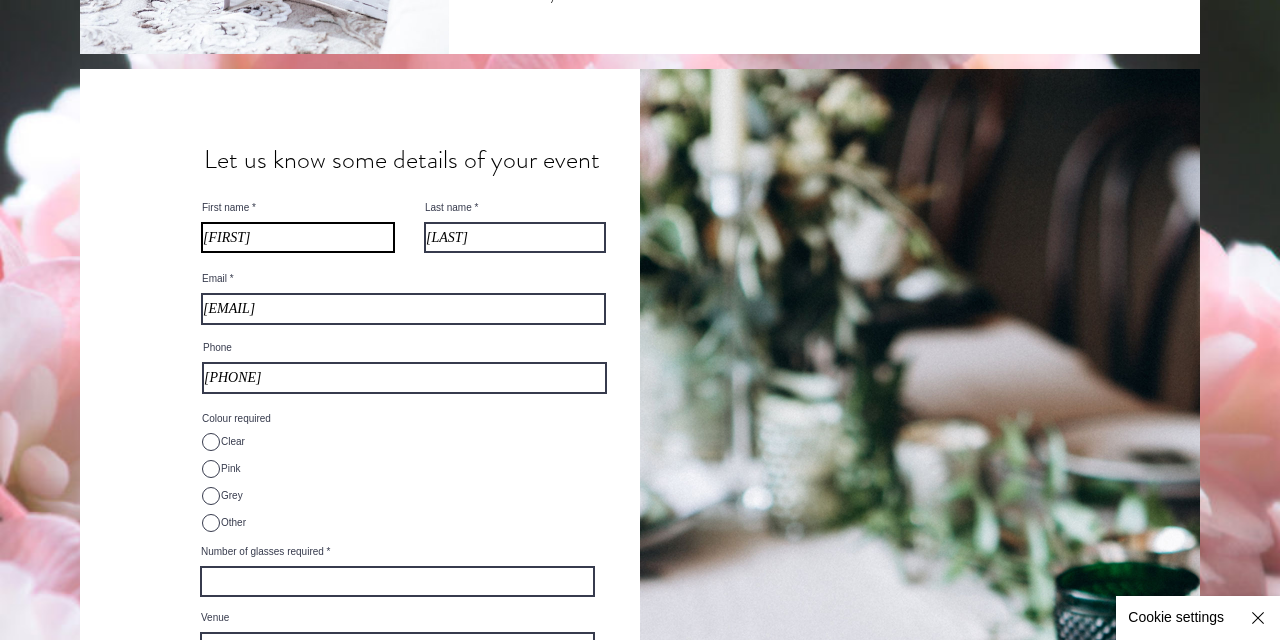 type on "[FIRST]" 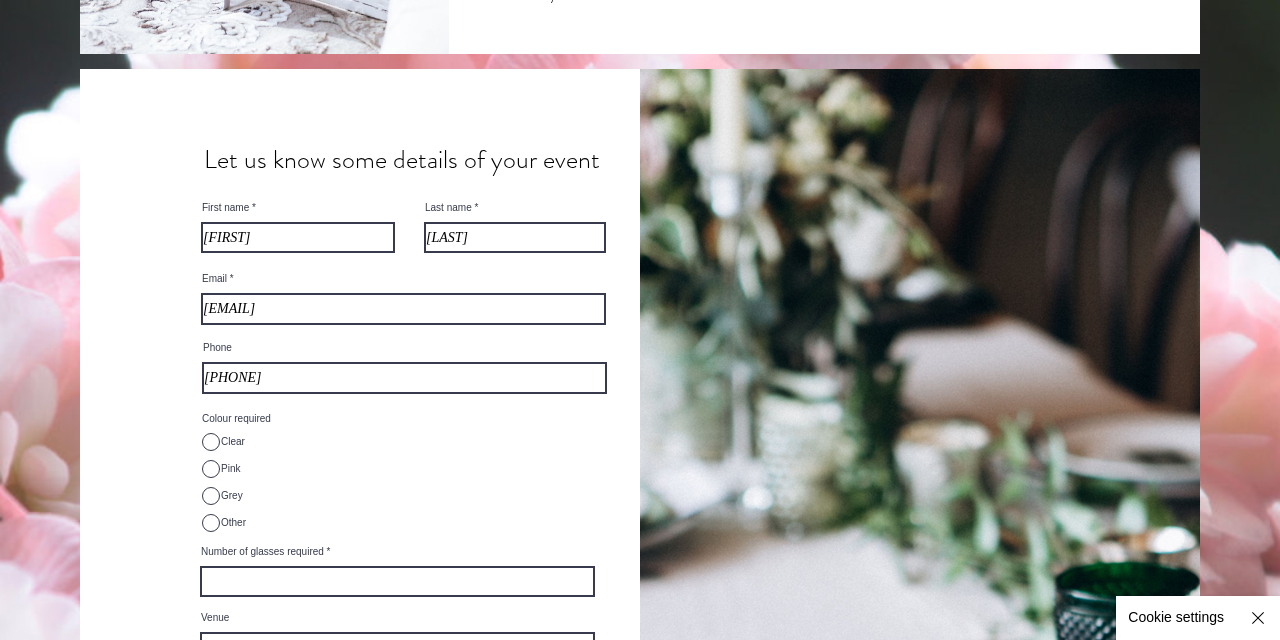 click at bounding box center (360, 643) 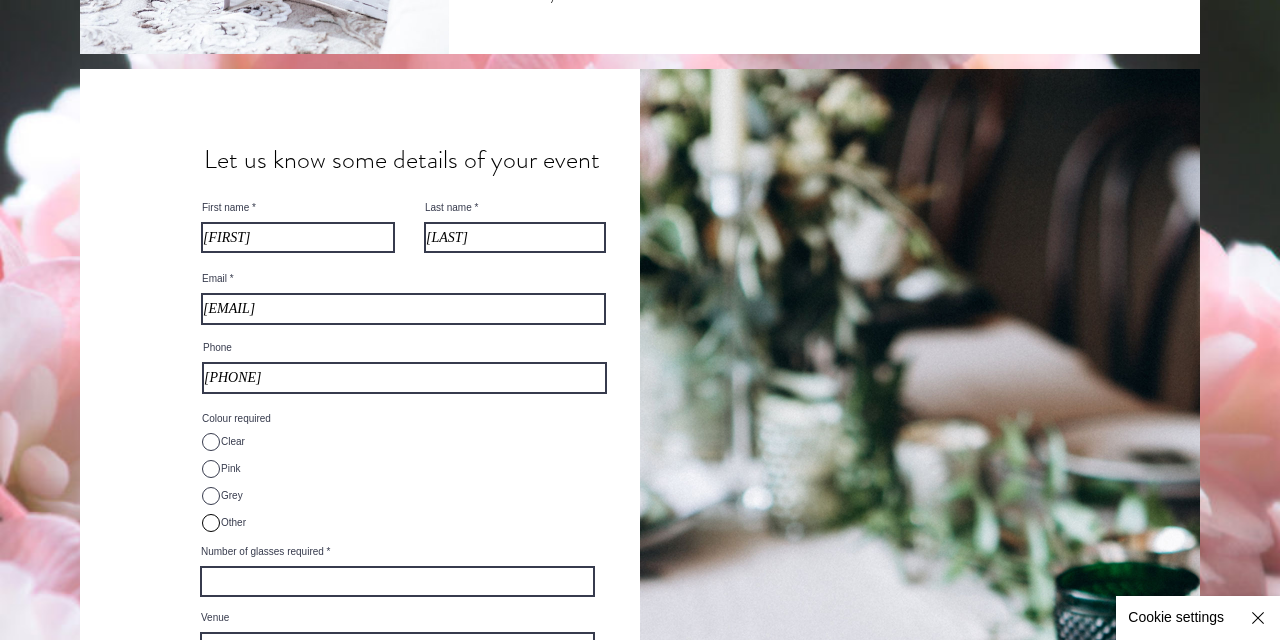 click on "Other" at bounding box center [213, 443] 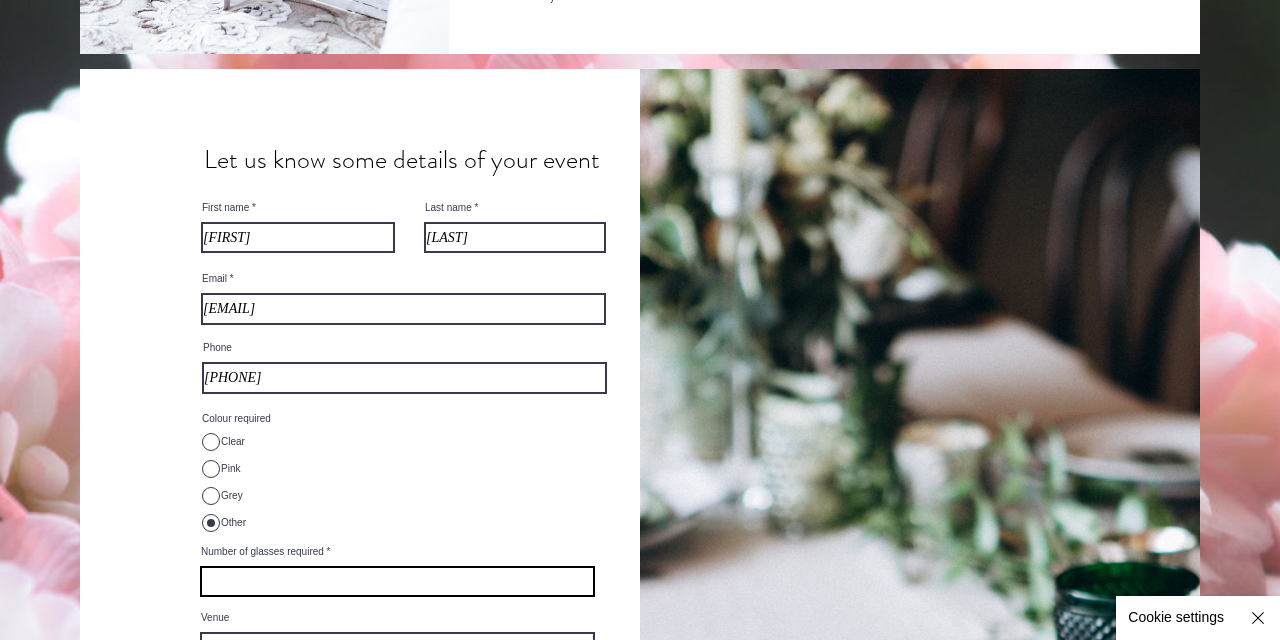 click on "Number of glasses required" at bounding box center (397, 581) 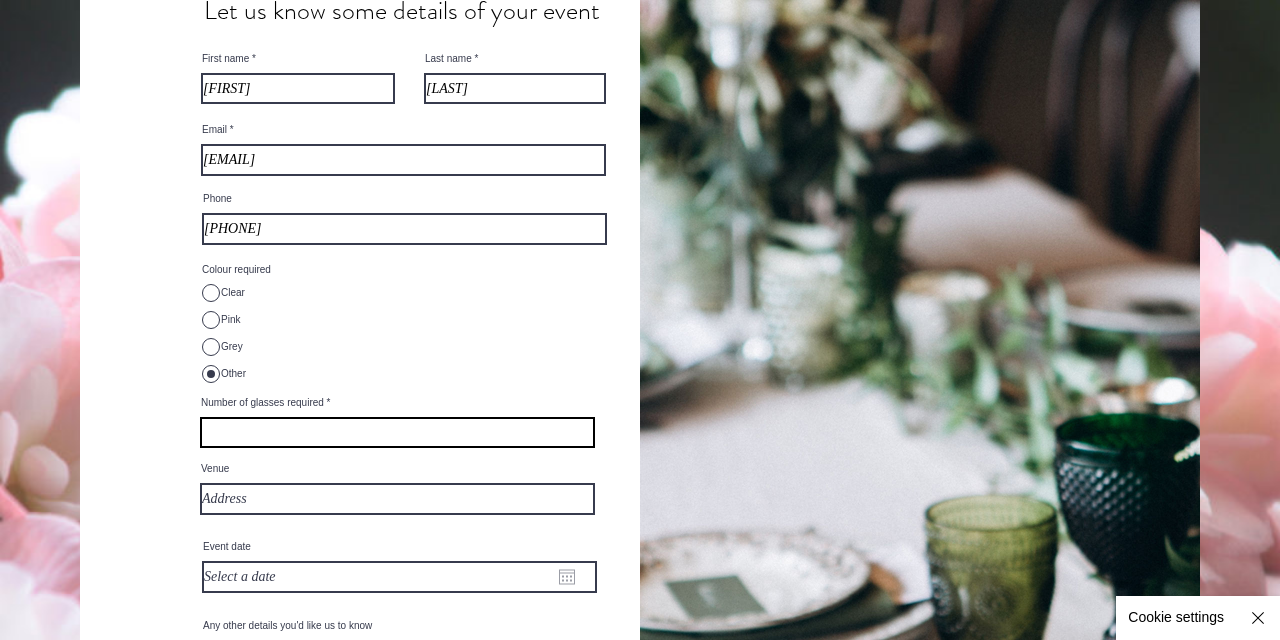 scroll, scrollTop: 883, scrollLeft: 0, axis: vertical 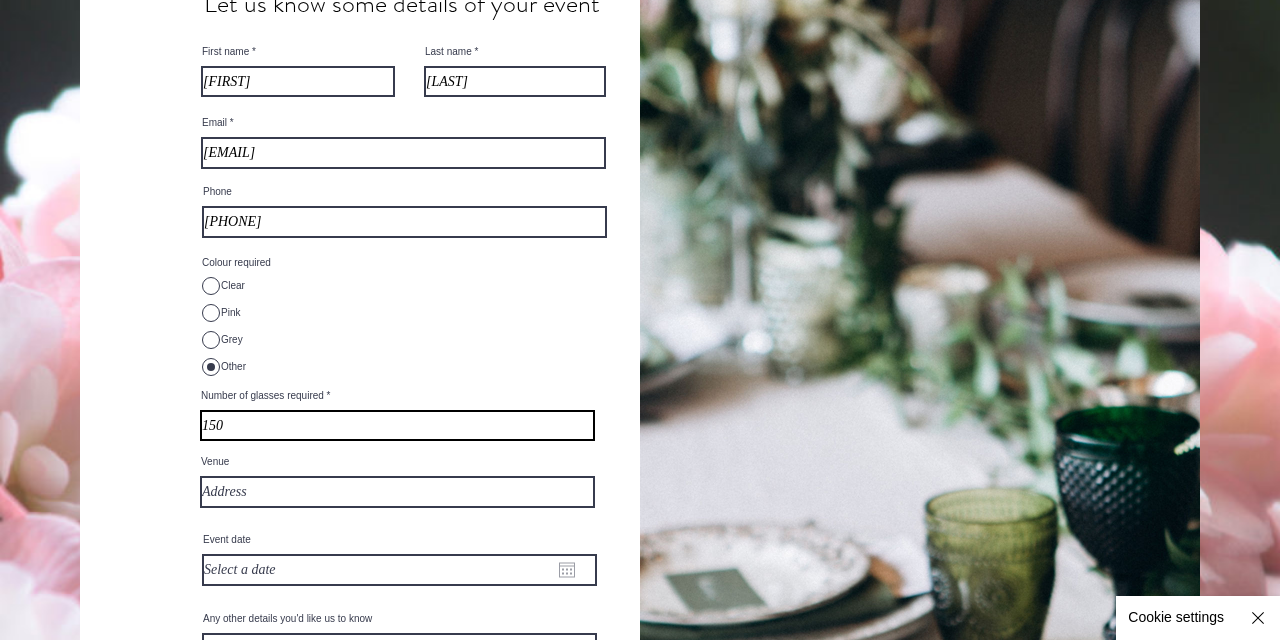 type on "150" 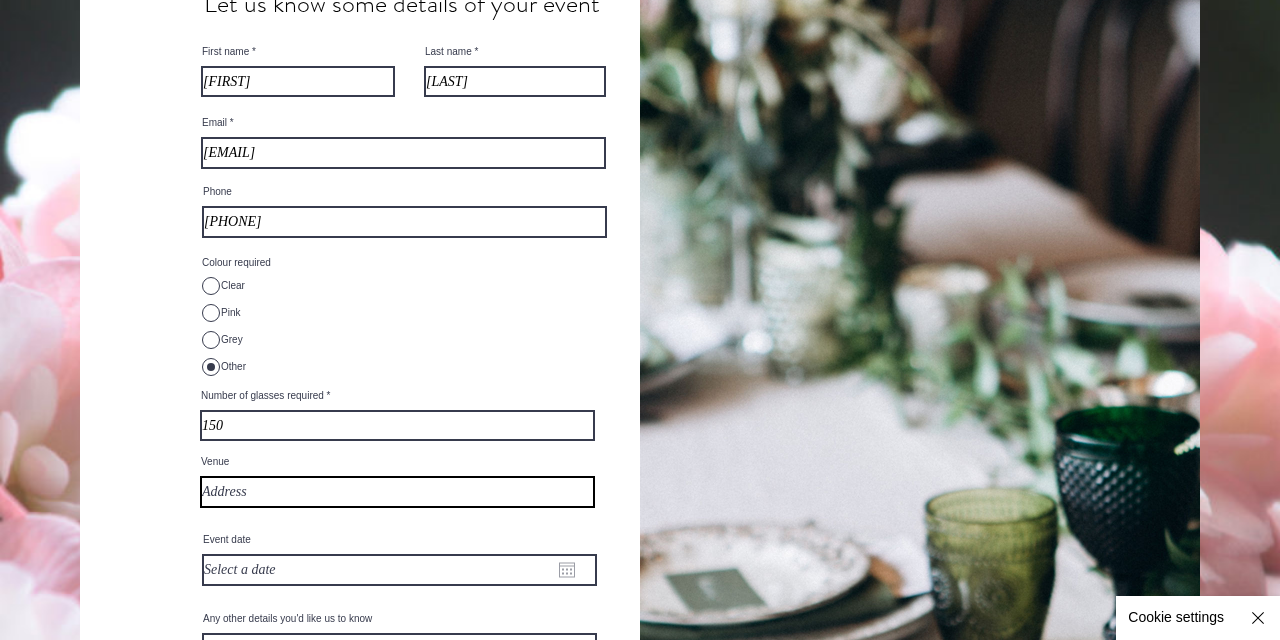 click on "Venue" at bounding box center (397, 492) 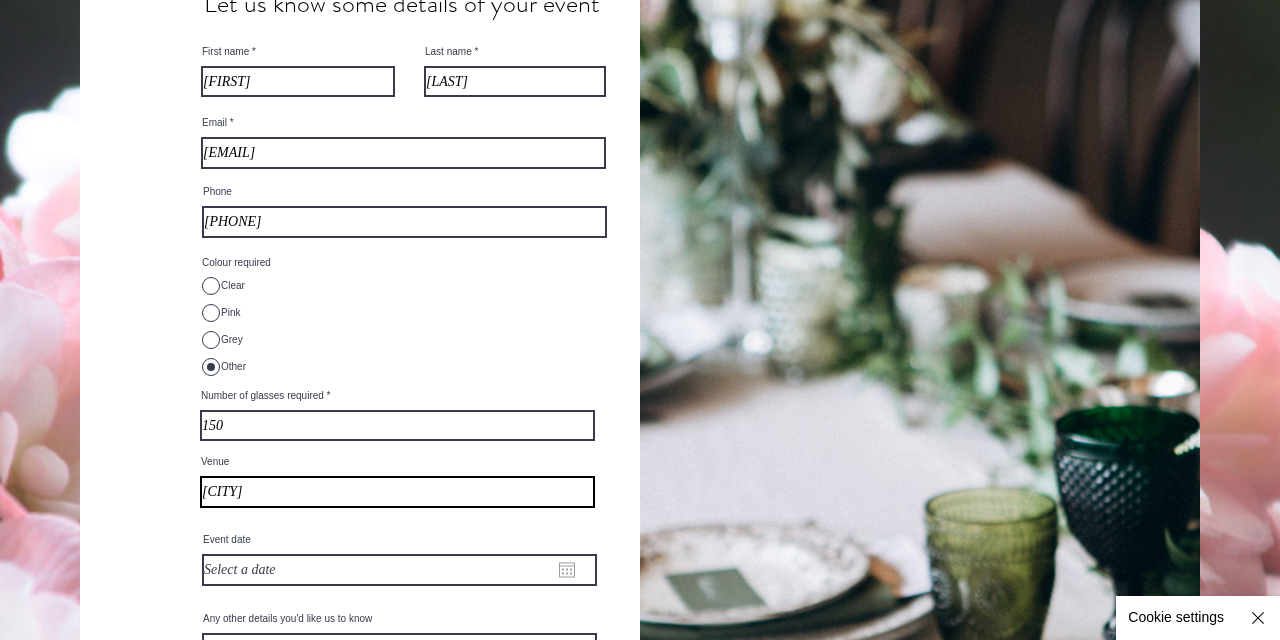 type on "[CITY]" 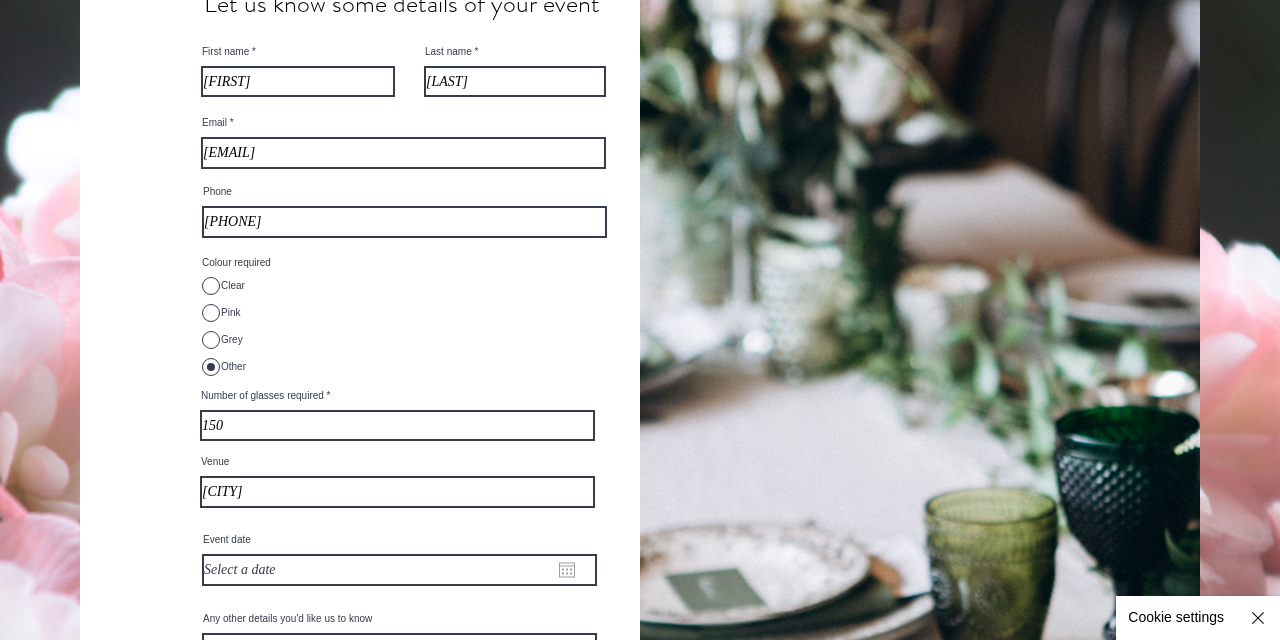 click at bounding box center [399, 570] 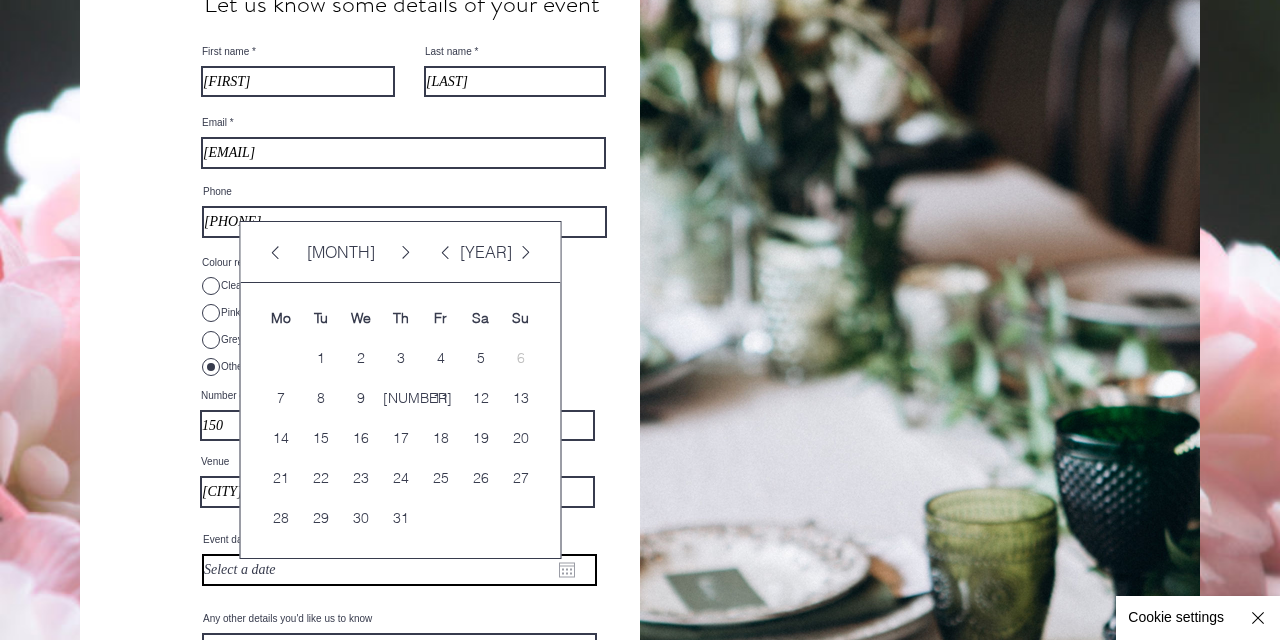 click at bounding box center (526, 252) 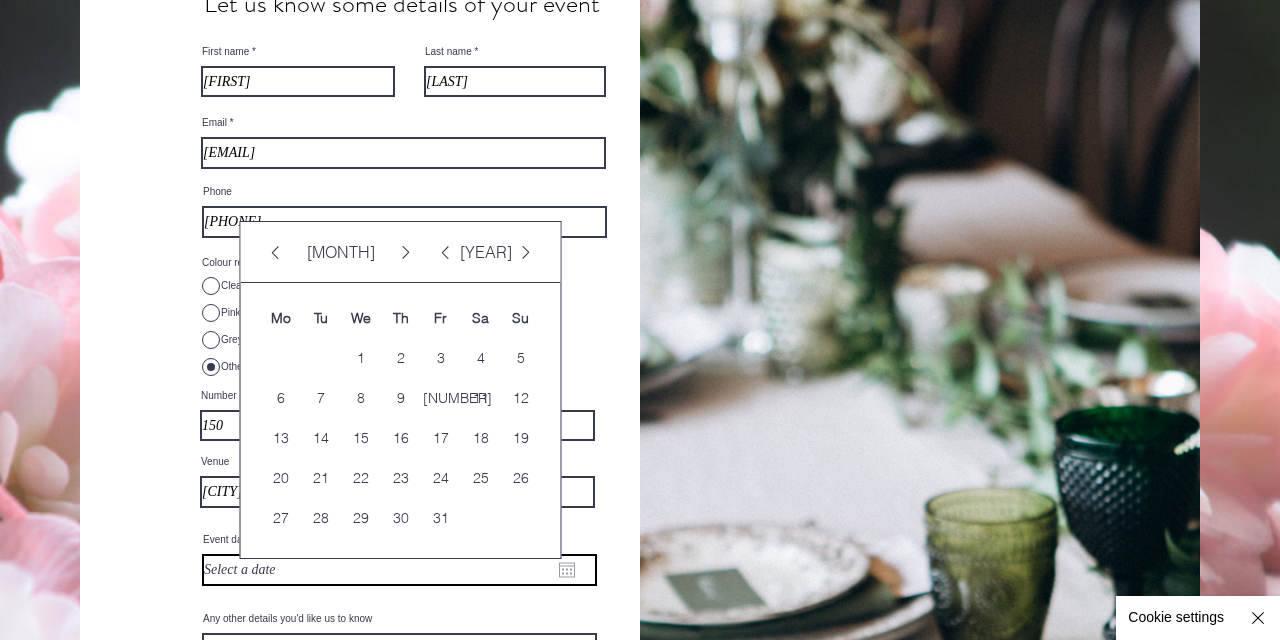 click at bounding box center [276, 252] 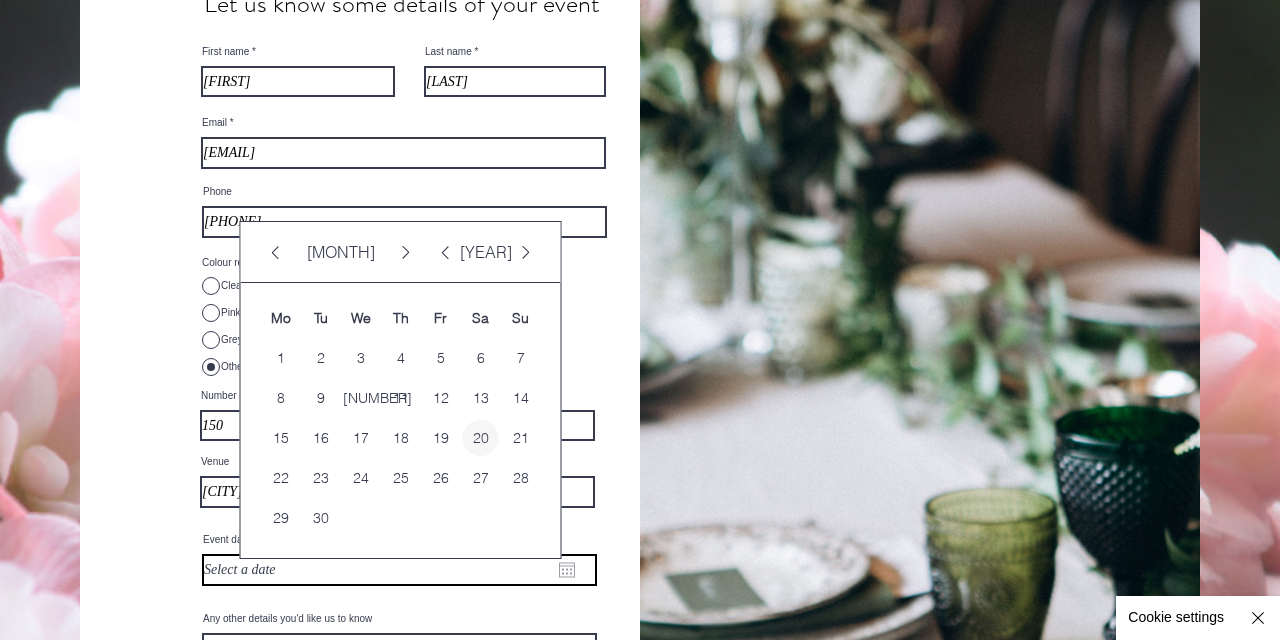 click on "20" at bounding box center (481, 438) 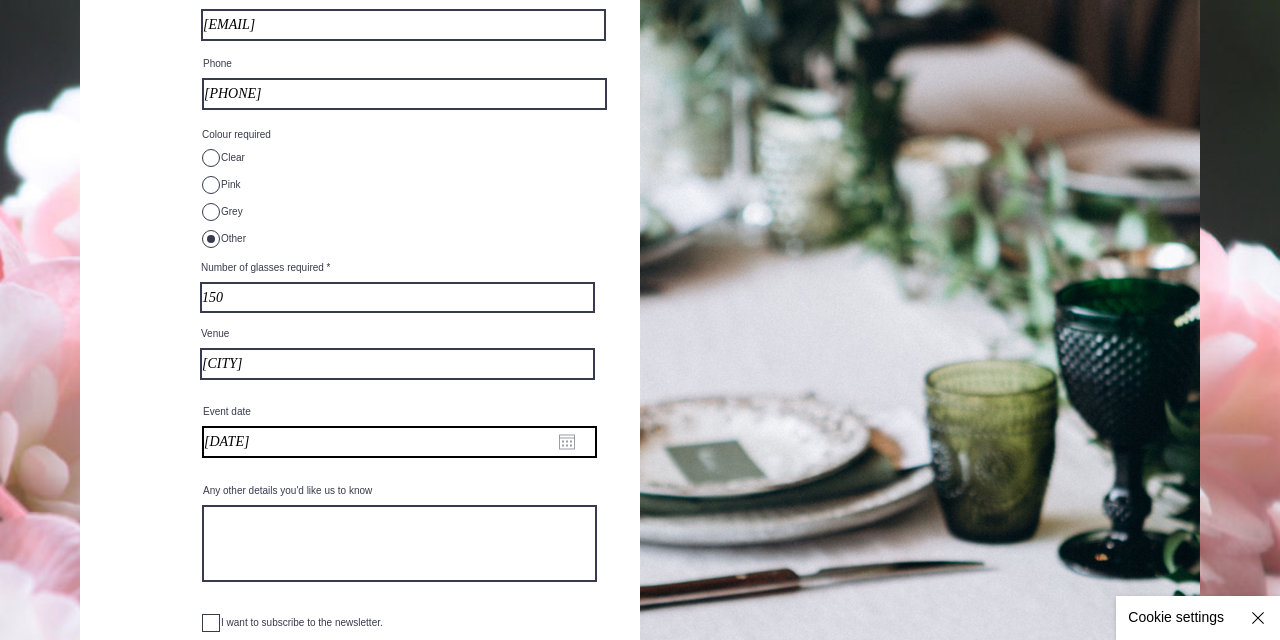 scroll, scrollTop: 1053, scrollLeft: 0, axis: vertical 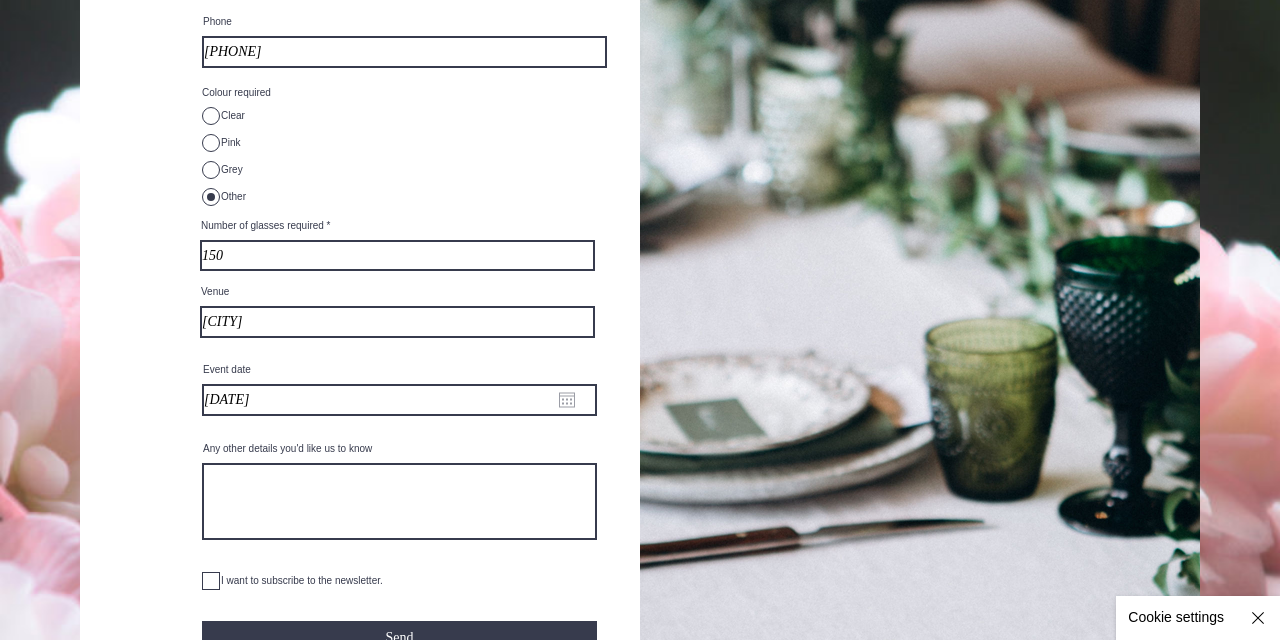 click on "Any other details you'd like us to know" at bounding box center (399, 501) 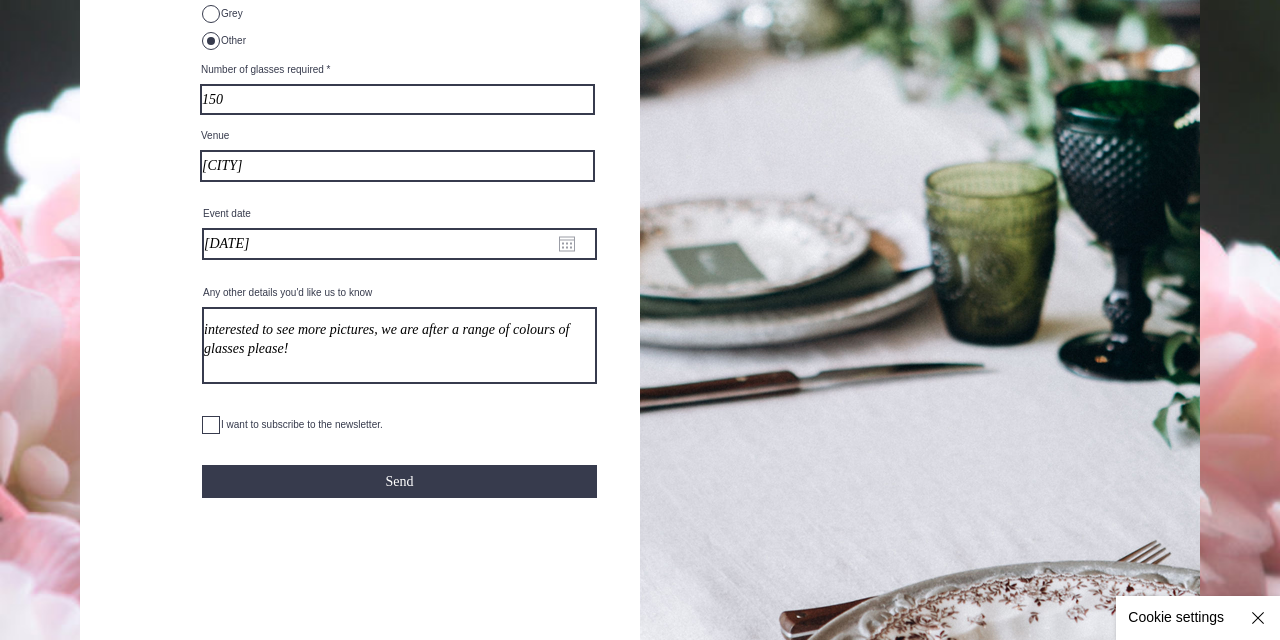 scroll, scrollTop: 1227, scrollLeft: 0, axis: vertical 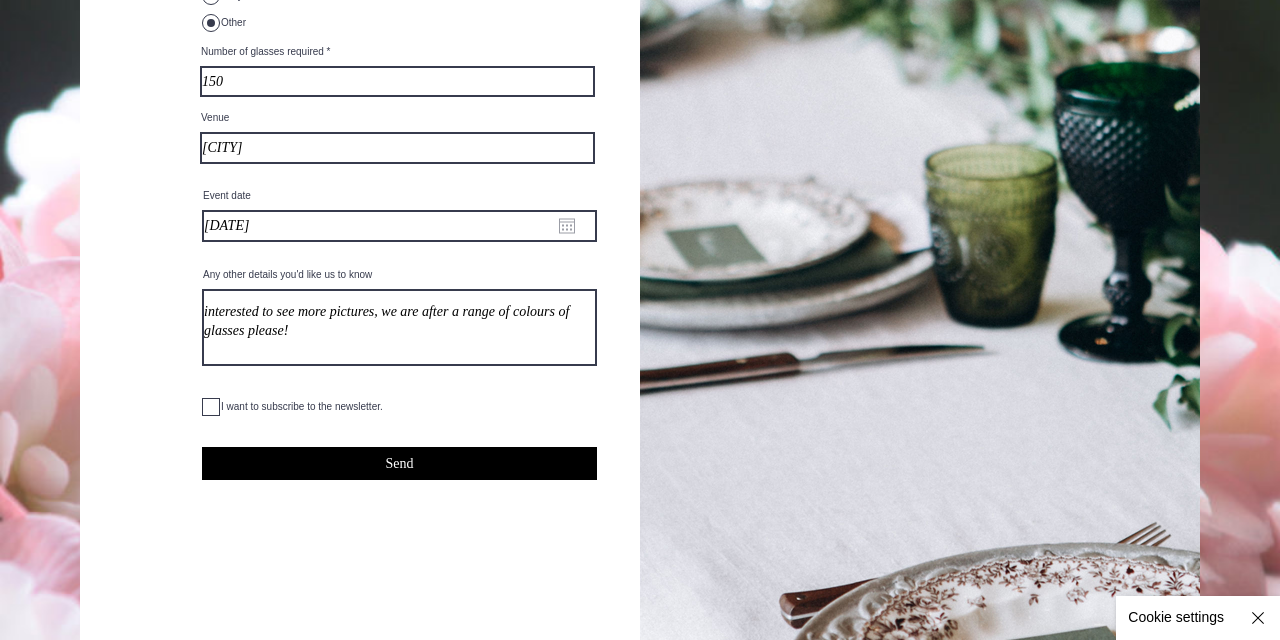 type on "interested to see more pictures, we are after a range of colours of glasses please!" 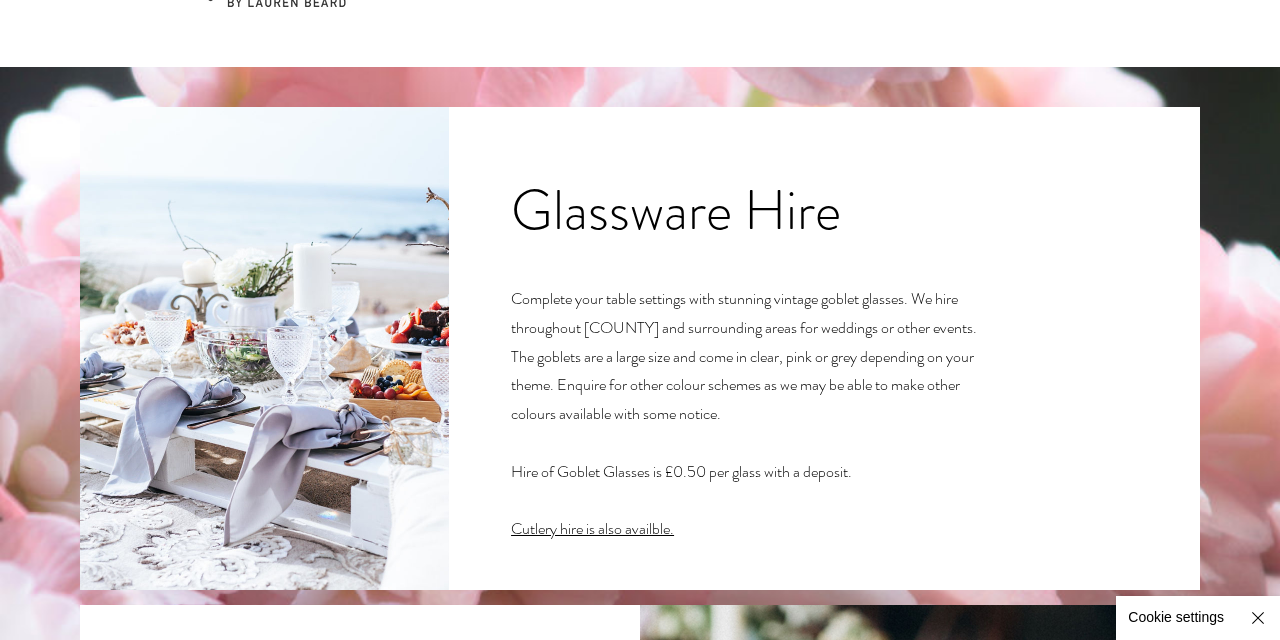 scroll, scrollTop: 0, scrollLeft: 0, axis: both 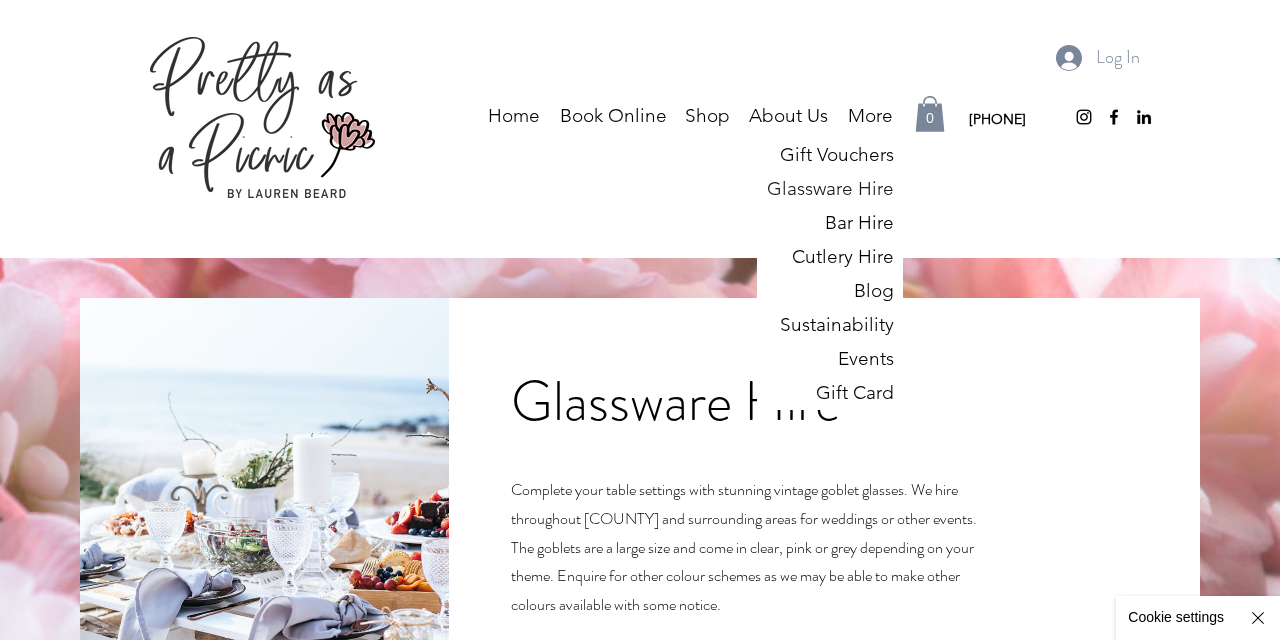 click on "More" at bounding box center (870, 116) 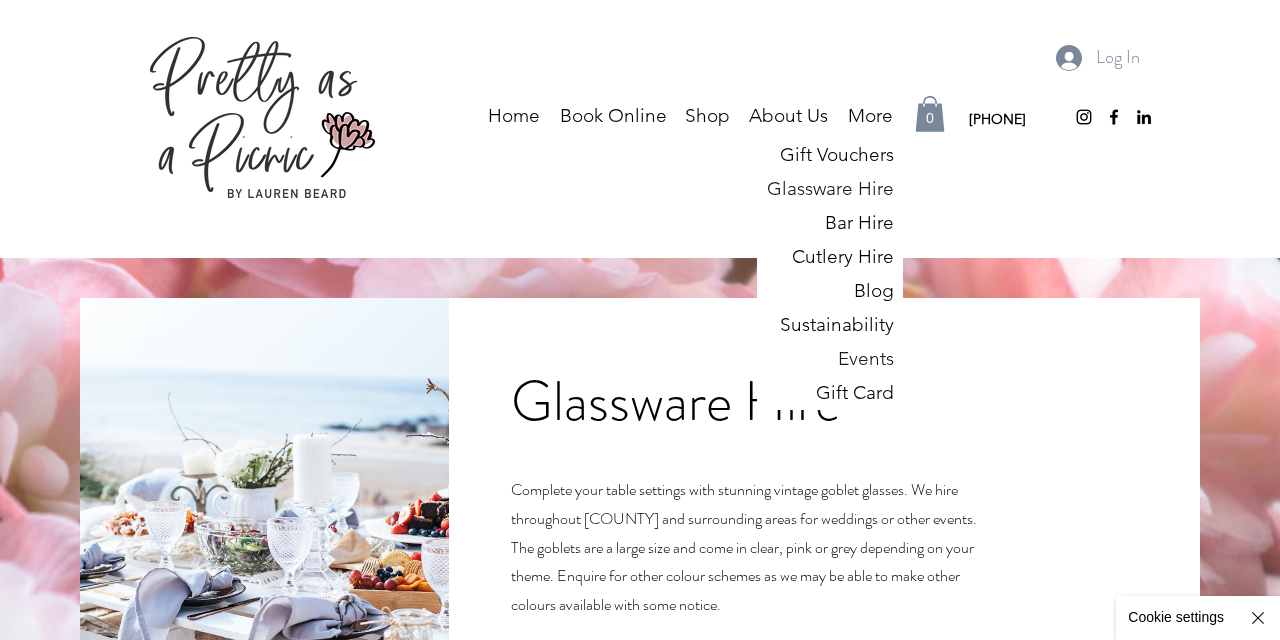 click on "Events" at bounding box center (865, 359) 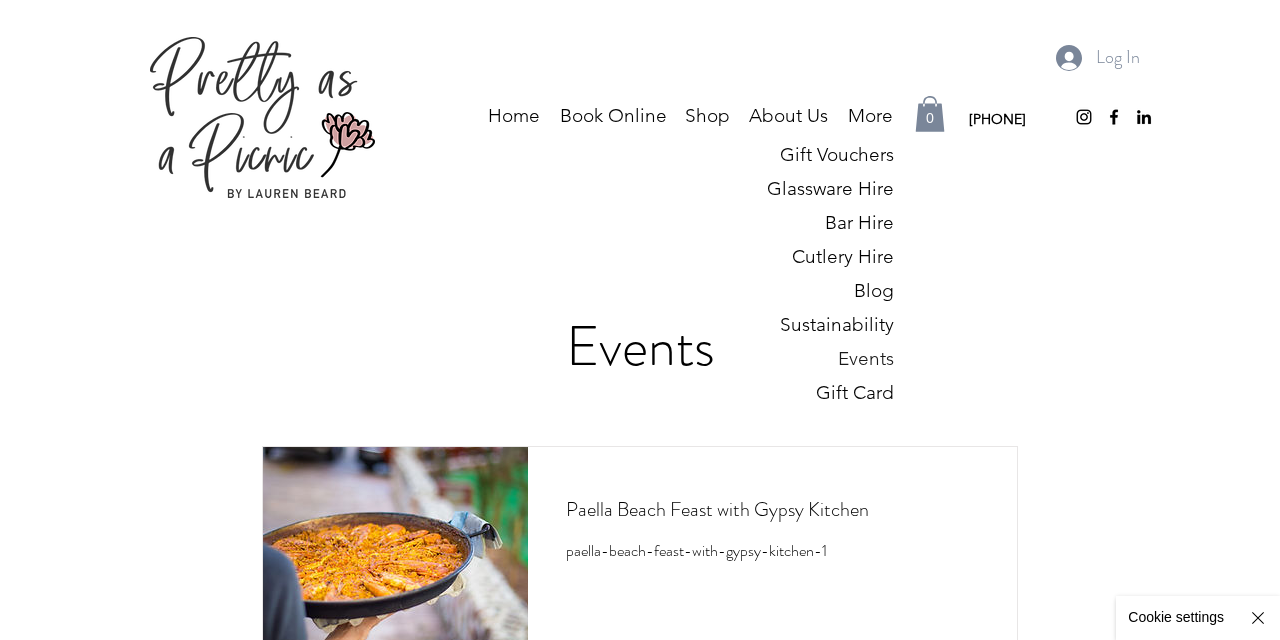 click at bounding box center [640, 508] 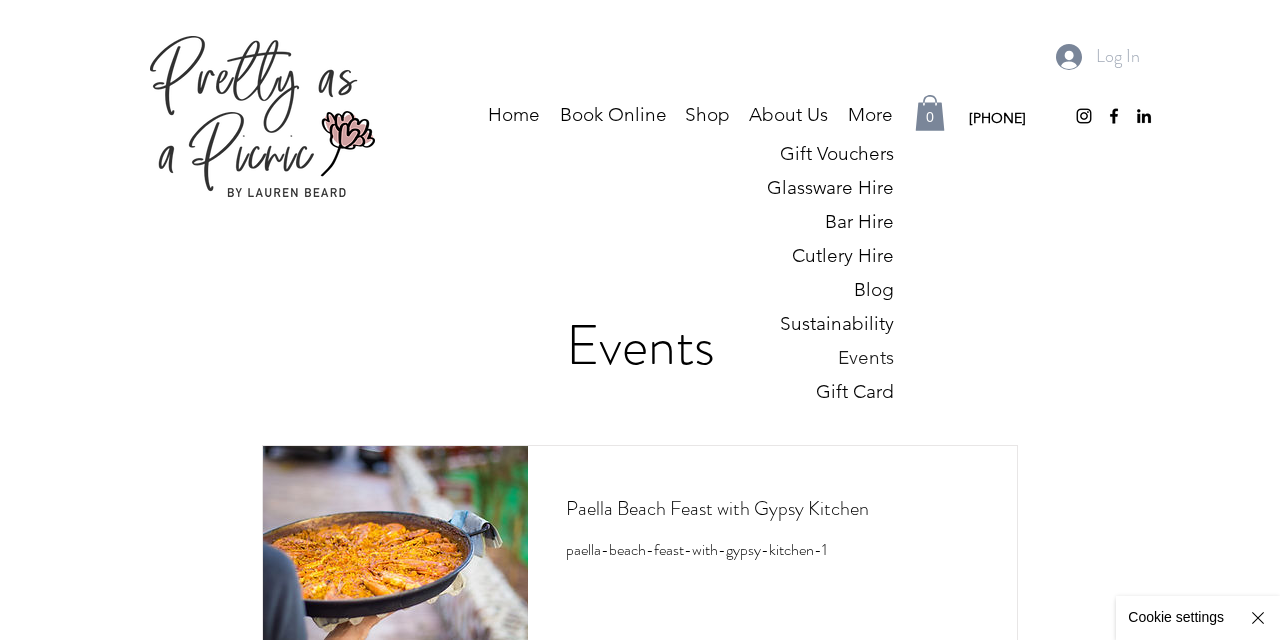 scroll, scrollTop: 0, scrollLeft: 0, axis: both 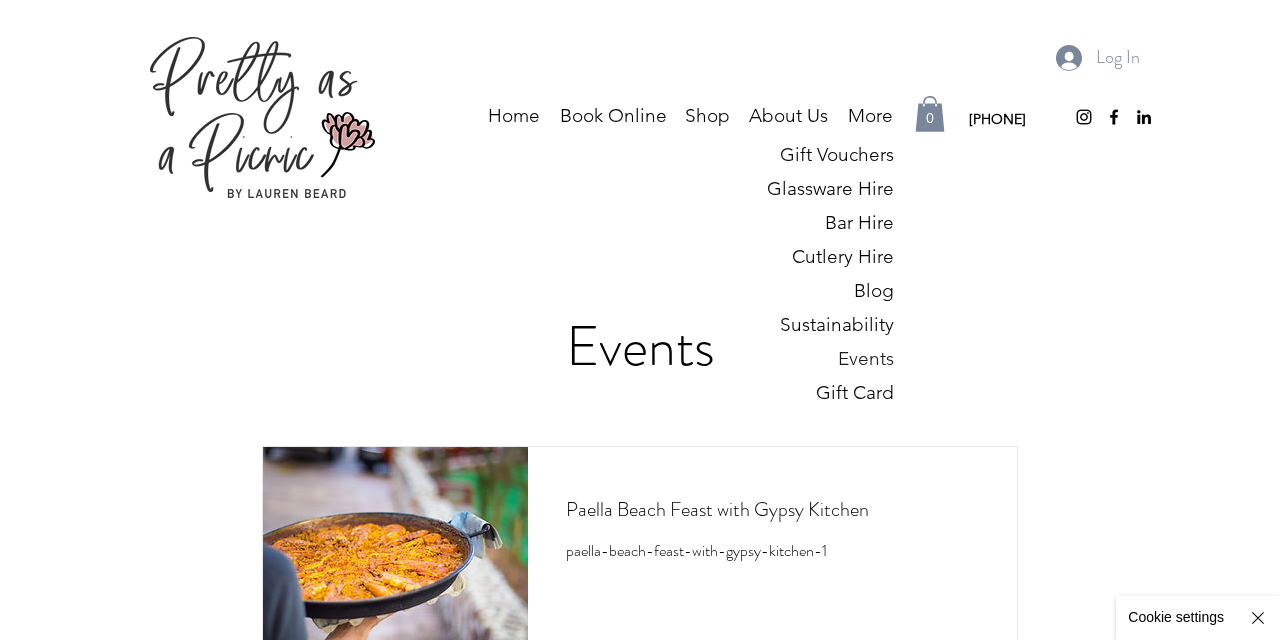 click on "More" at bounding box center [870, 116] 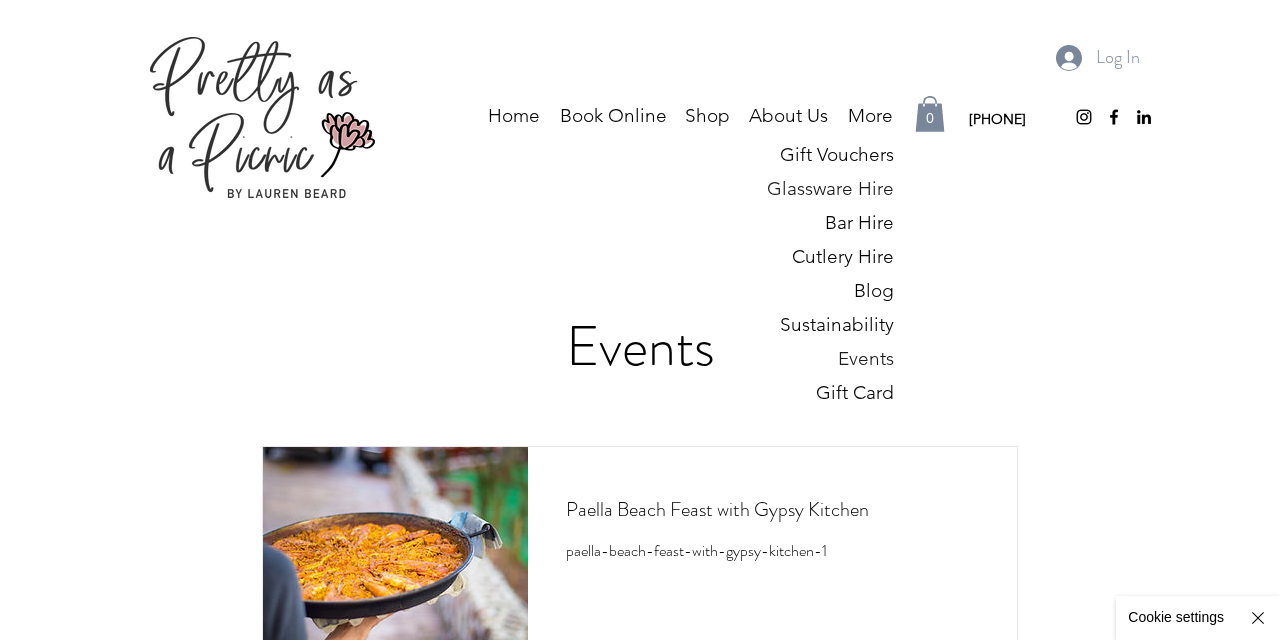 click on "Glassware Hire" at bounding box center [830, 189] 